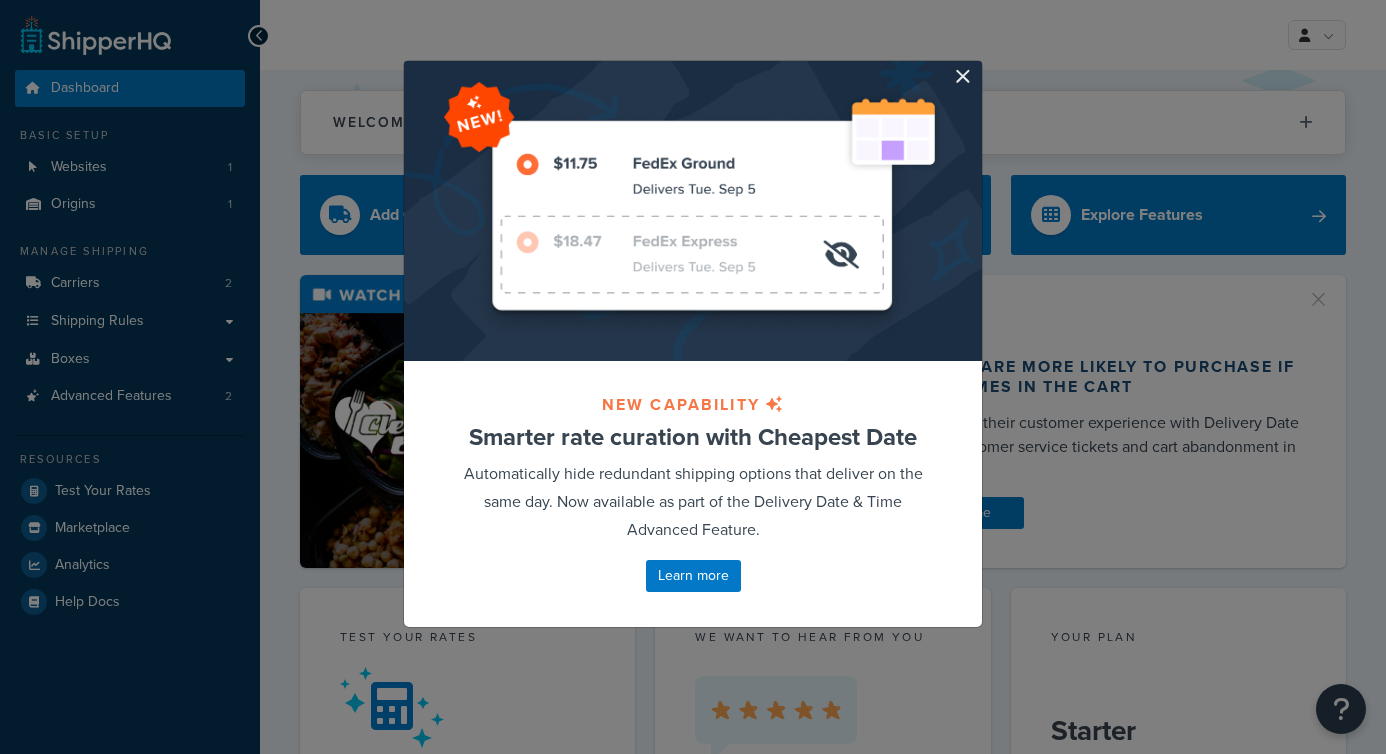 scroll, scrollTop: 0, scrollLeft: 0, axis: both 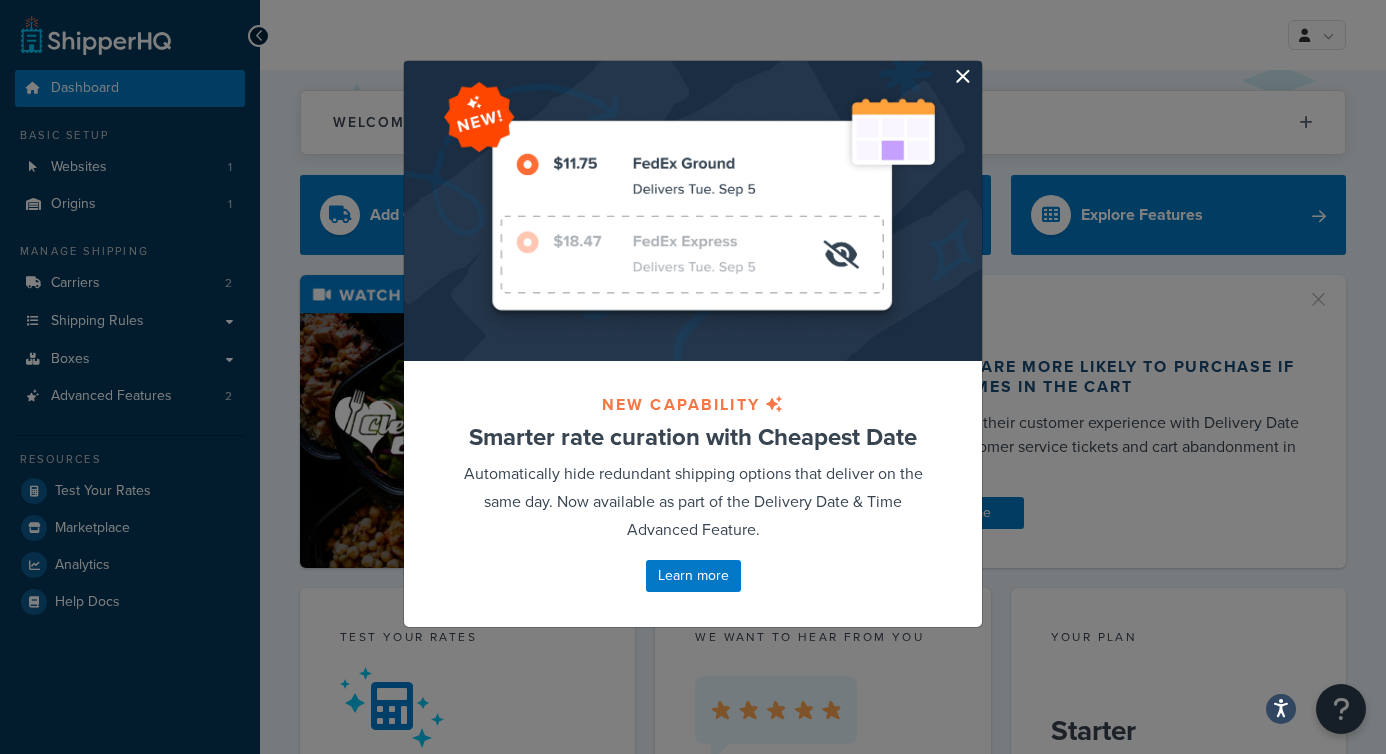 click at bounding box center (979, 63) 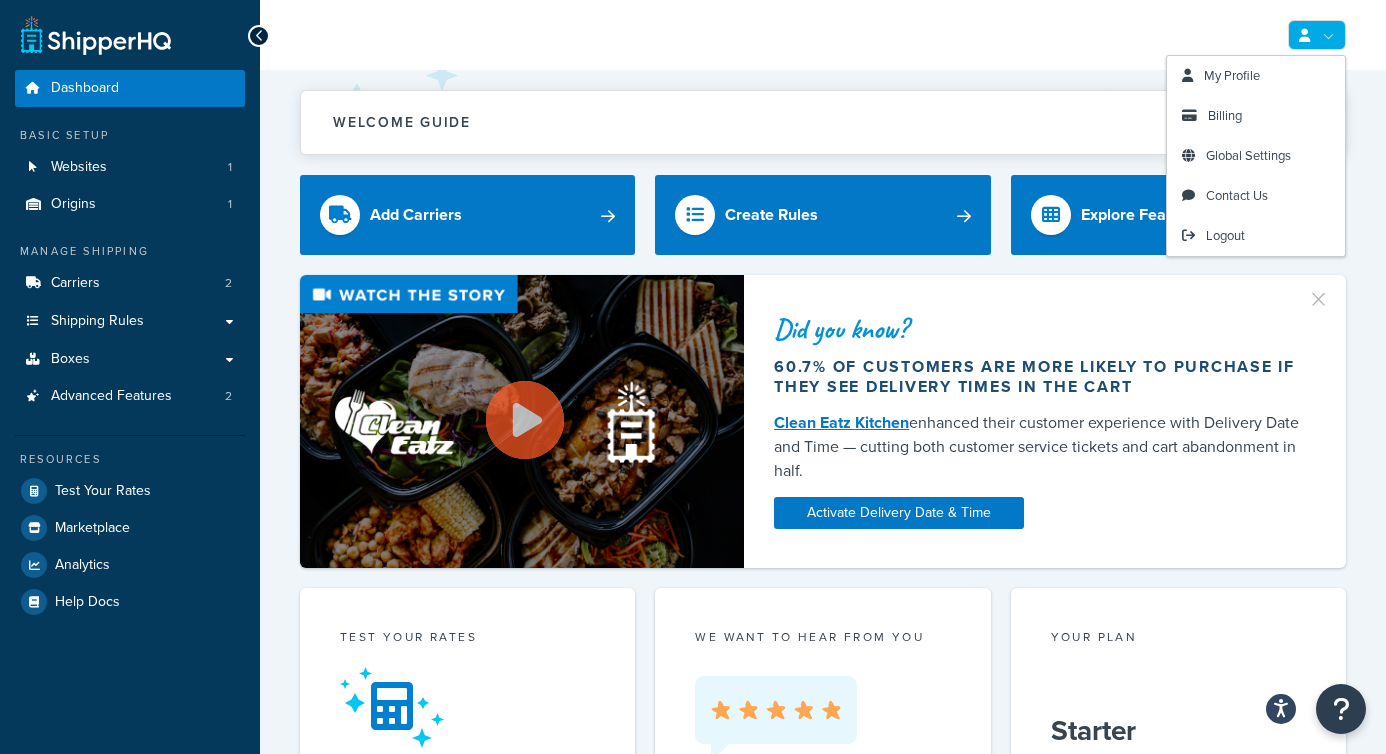 click at bounding box center (1317, 35) 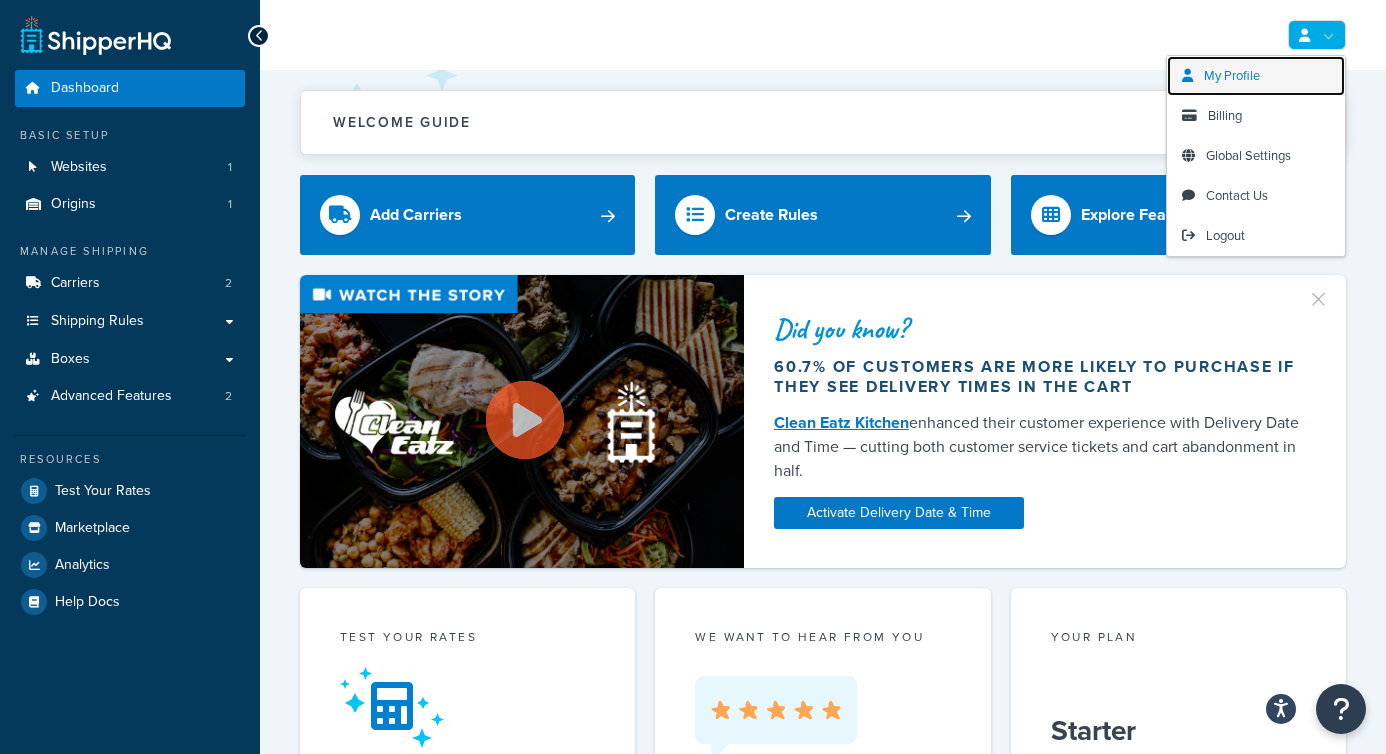 click on "My Profile" at bounding box center [1256, 76] 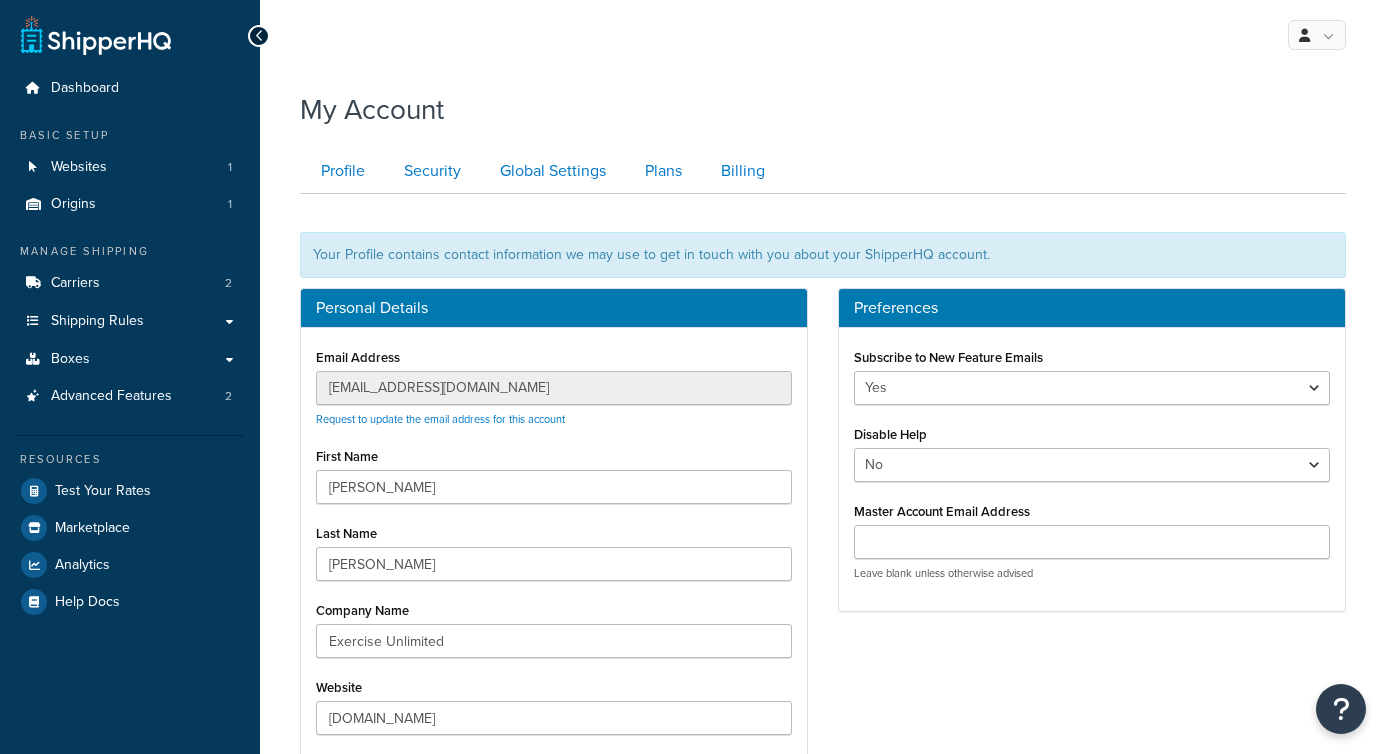 scroll, scrollTop: 0, scrollLeft: 0, axis: both 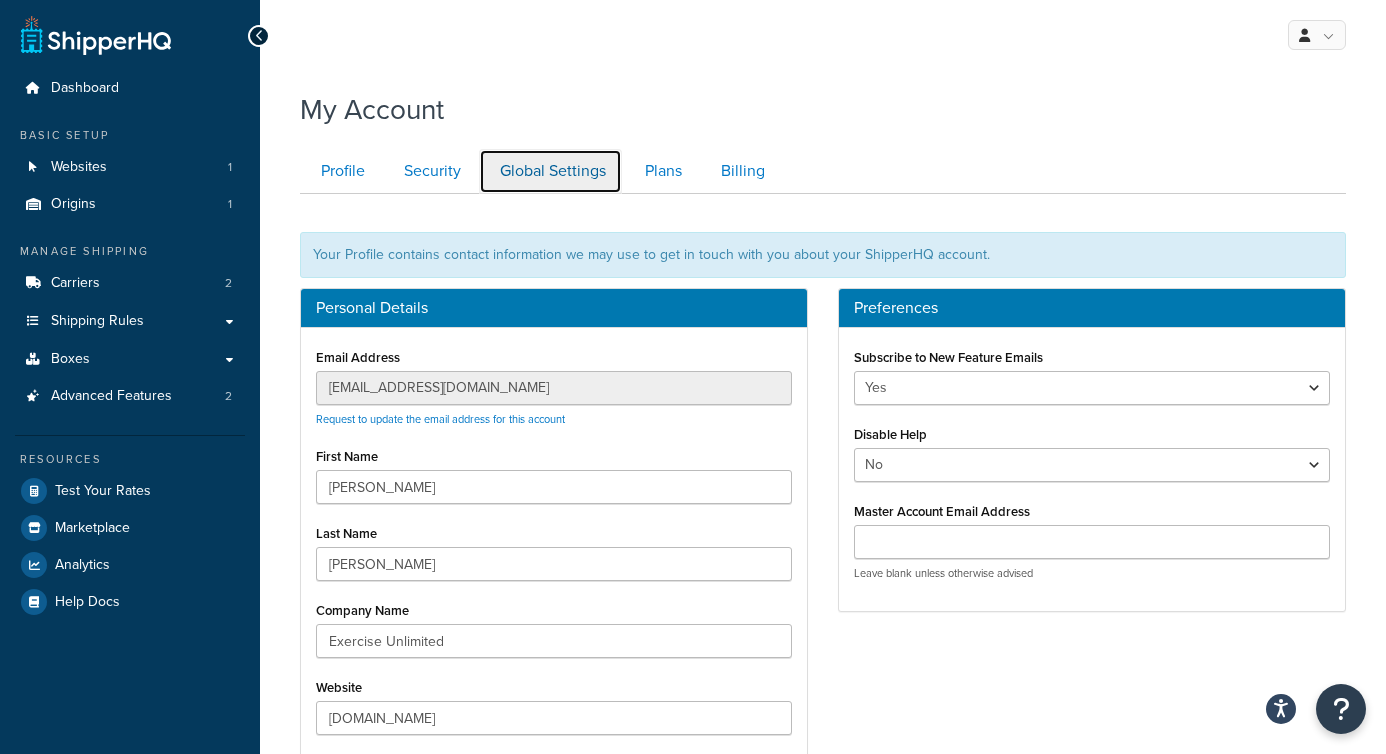 click on "Global Settings" at bounding box center [550, 171] 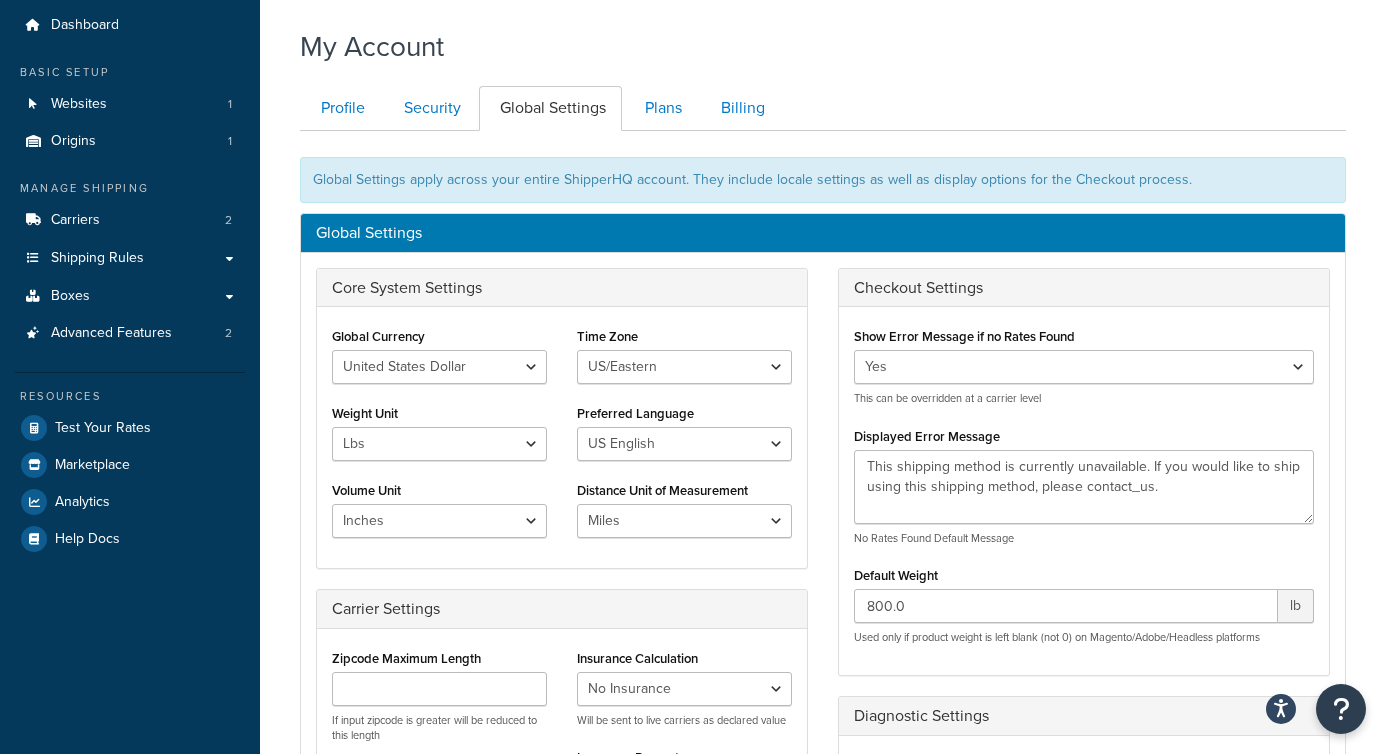 scroll, scrollTop: 0, scrollLeft: 0, axis: both 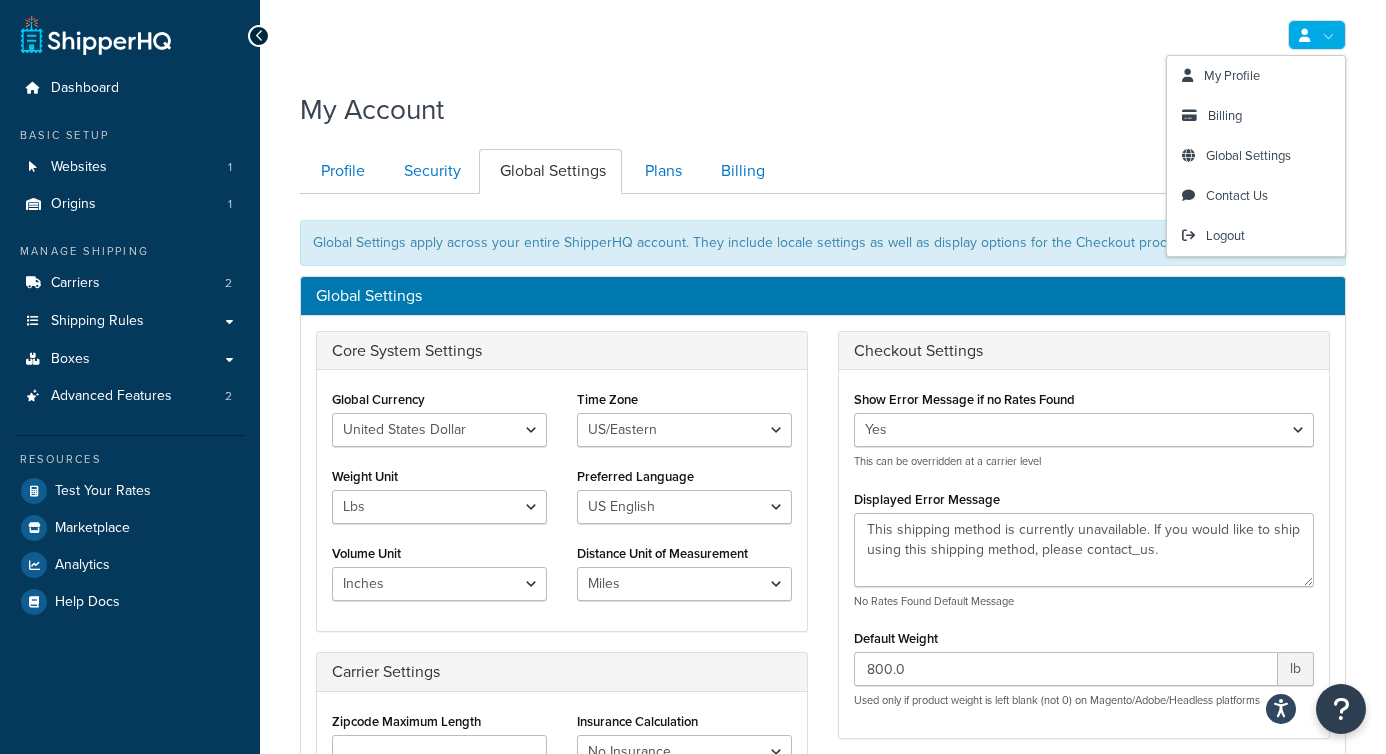 click at bounding box center [1317, 35] 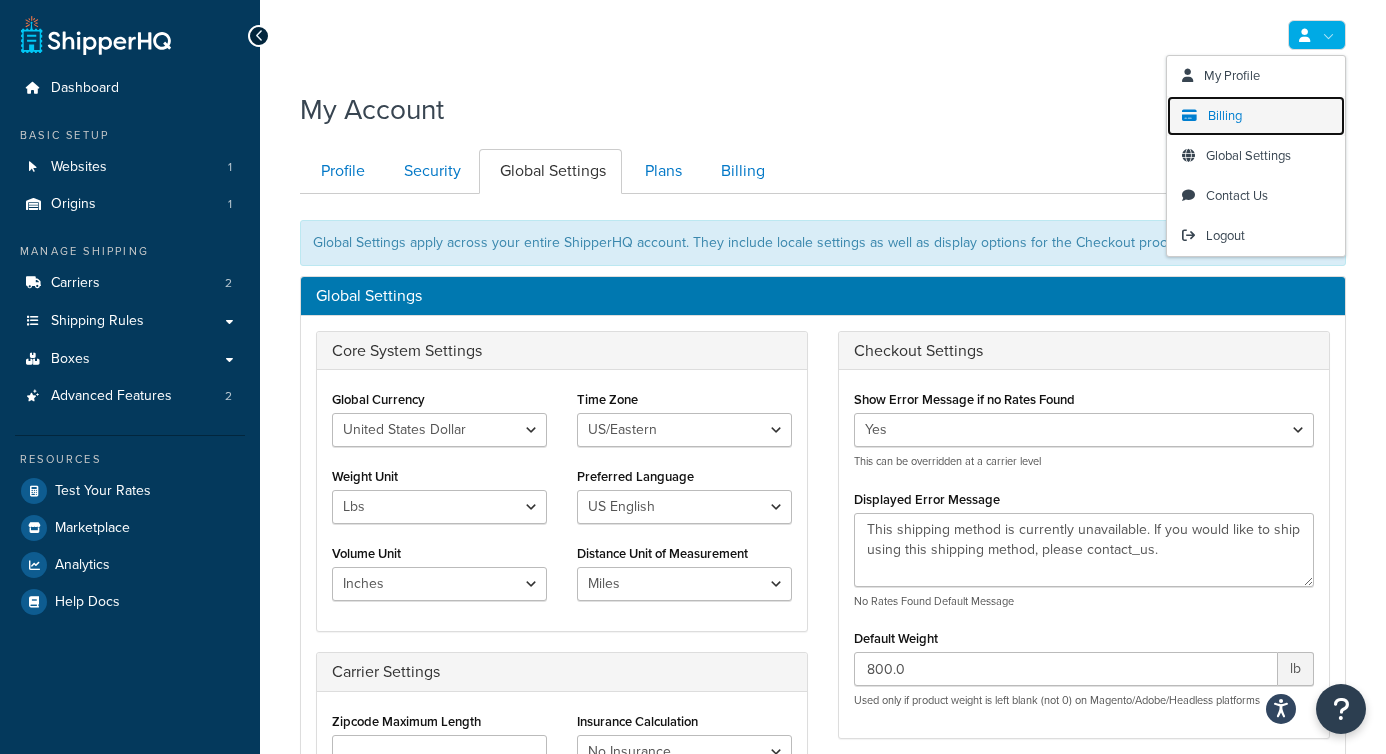 click on "Billing" at bounding box center (1256, 116) 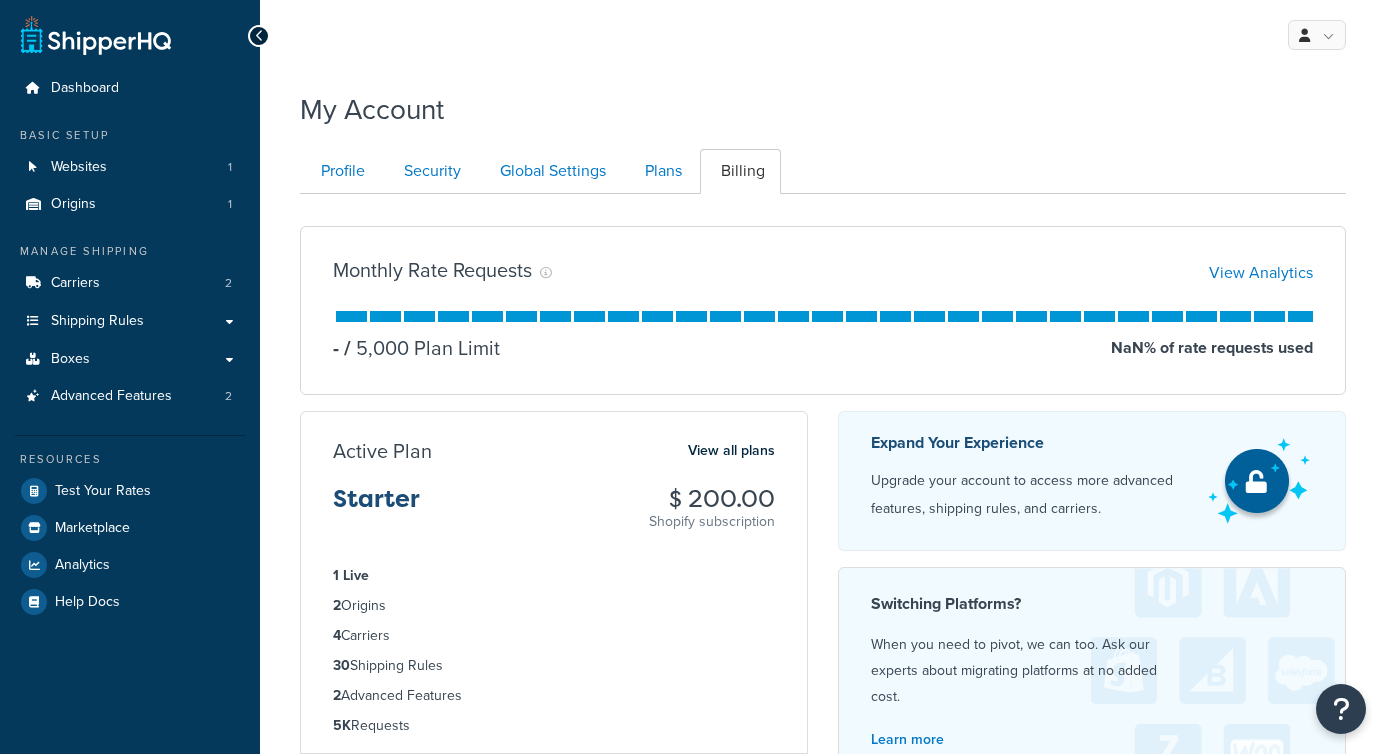 scroll, scrollTop: 0, scrollLeft: 0, axis: both 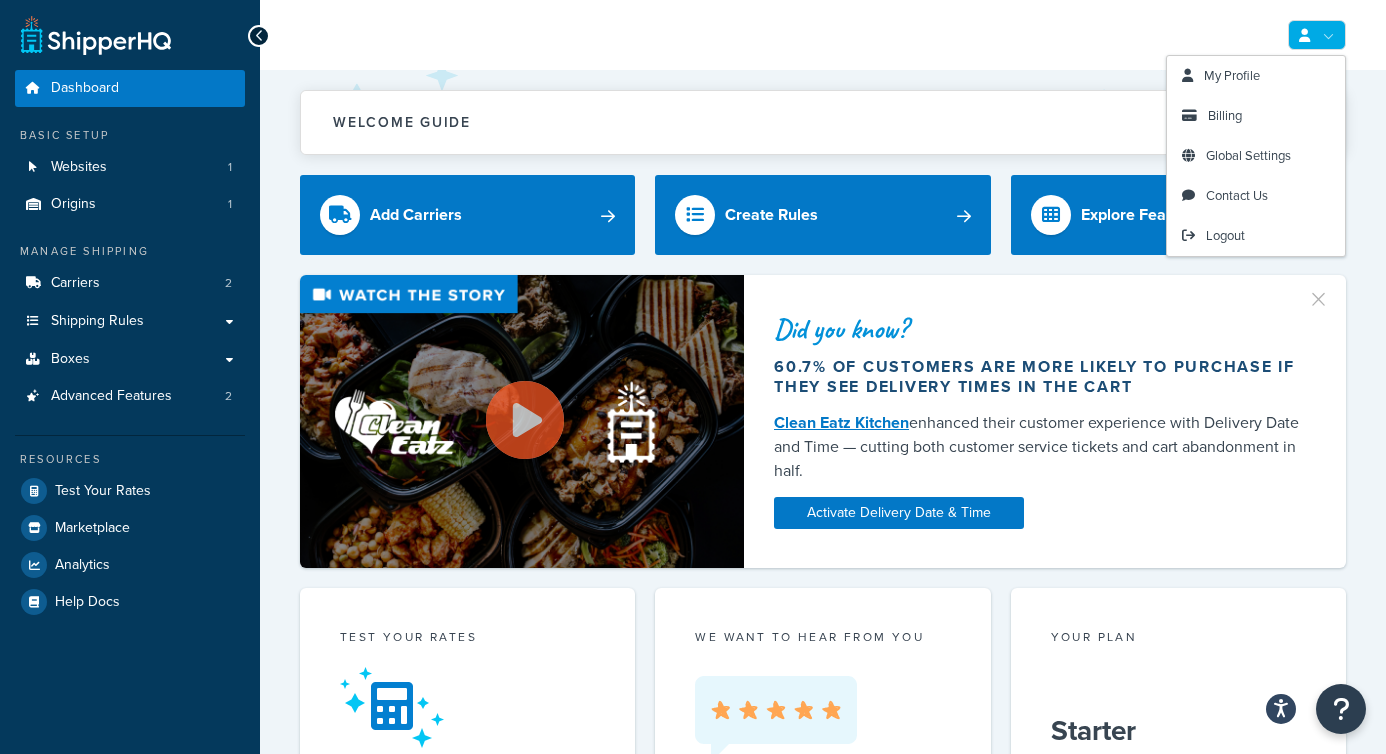 click at bounding box center (1317, 35) 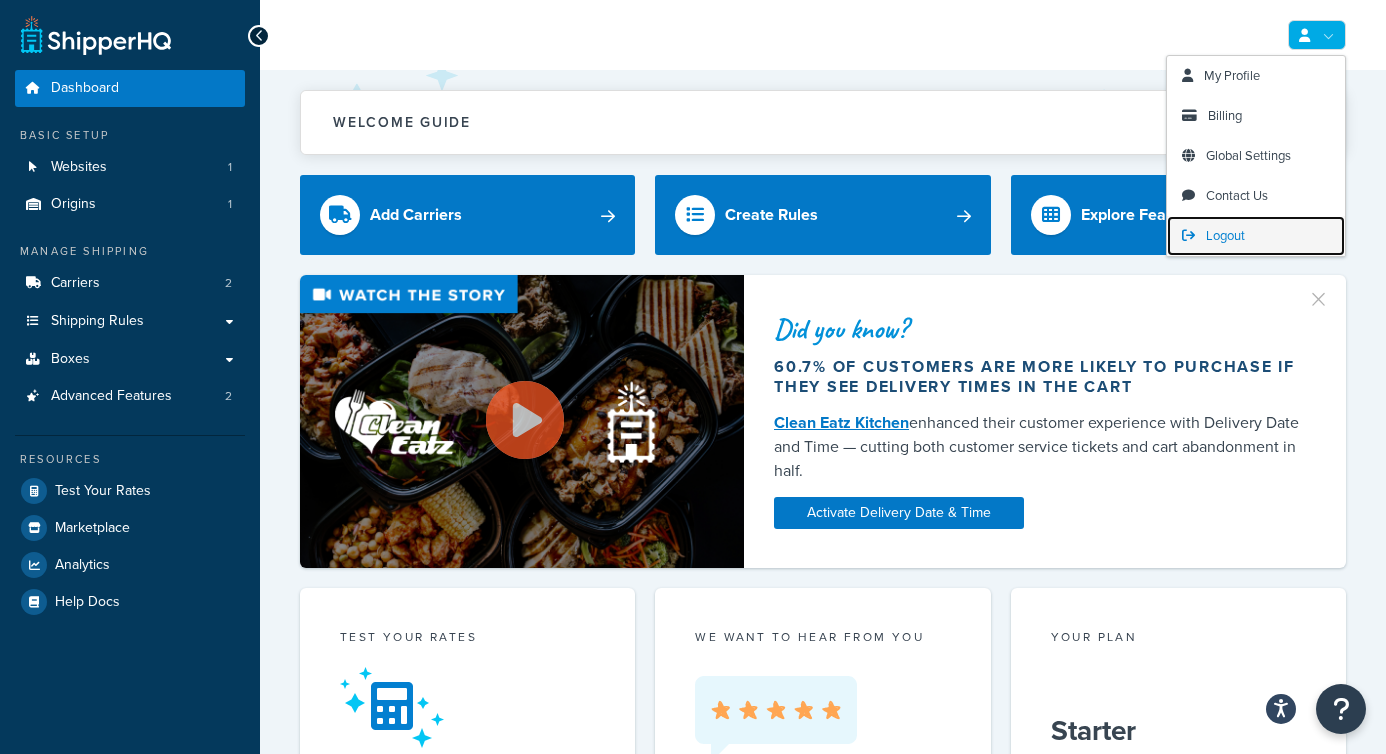 click on "Logout" at bounding box center (1256, 236) 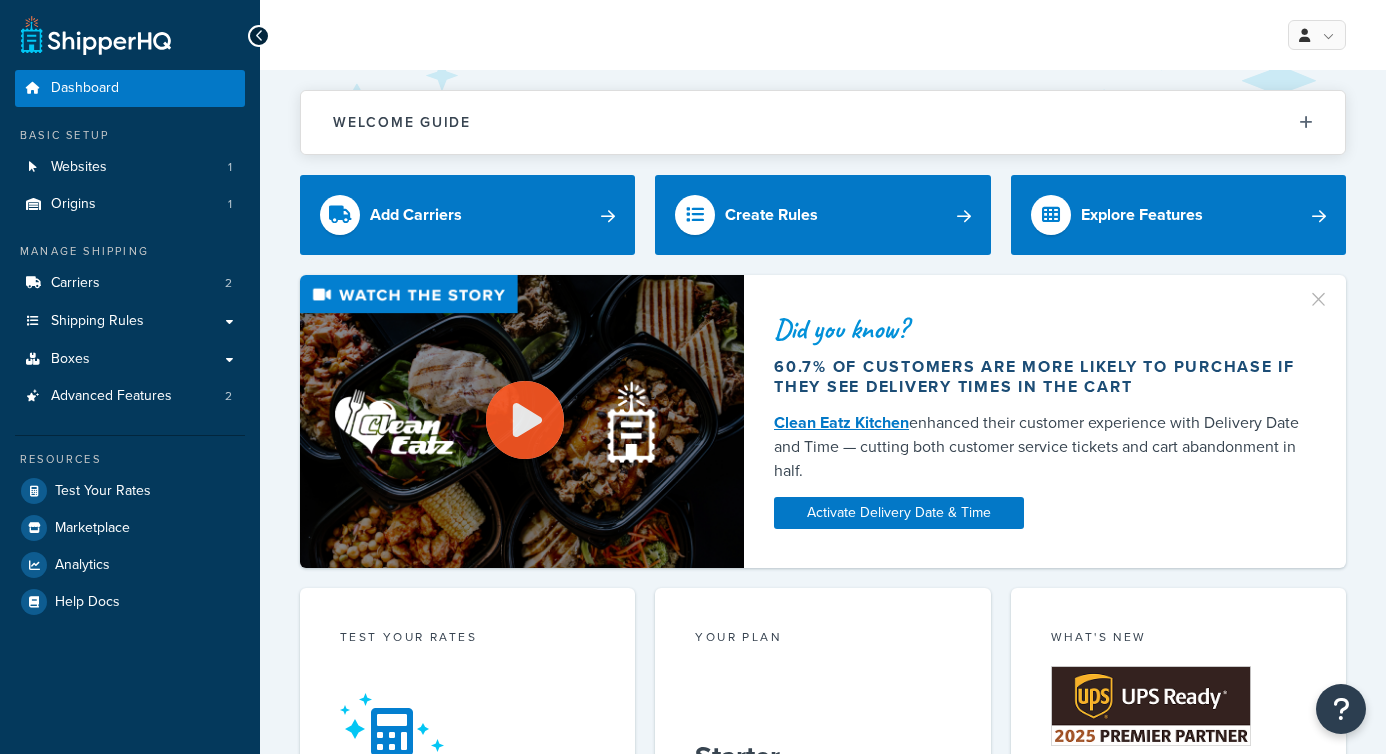scroll, scrollTop: 0, scrollLeft: 0, axis: both 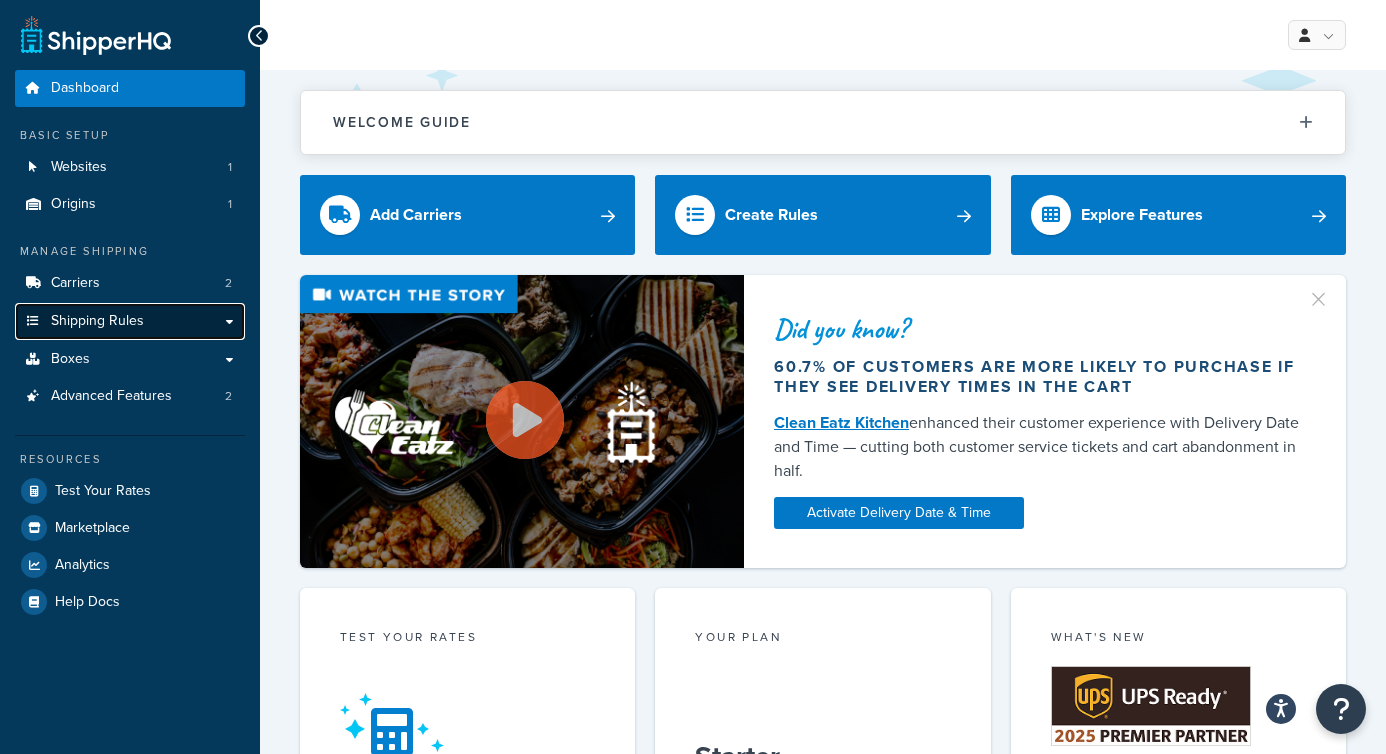 click on "Shipping Rules" at bounding box center [130, 321] 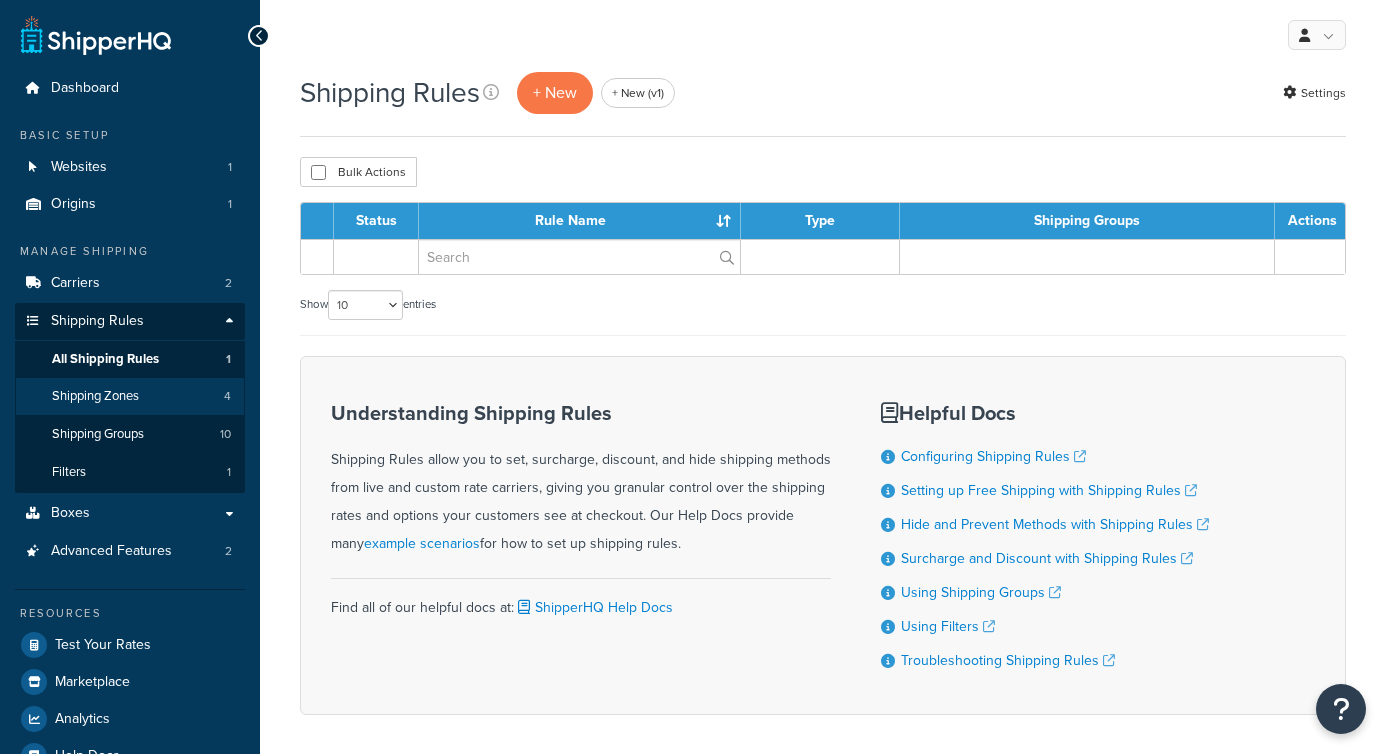 scroll, scrollTop: 0, scrollLeft: 0, axis: both 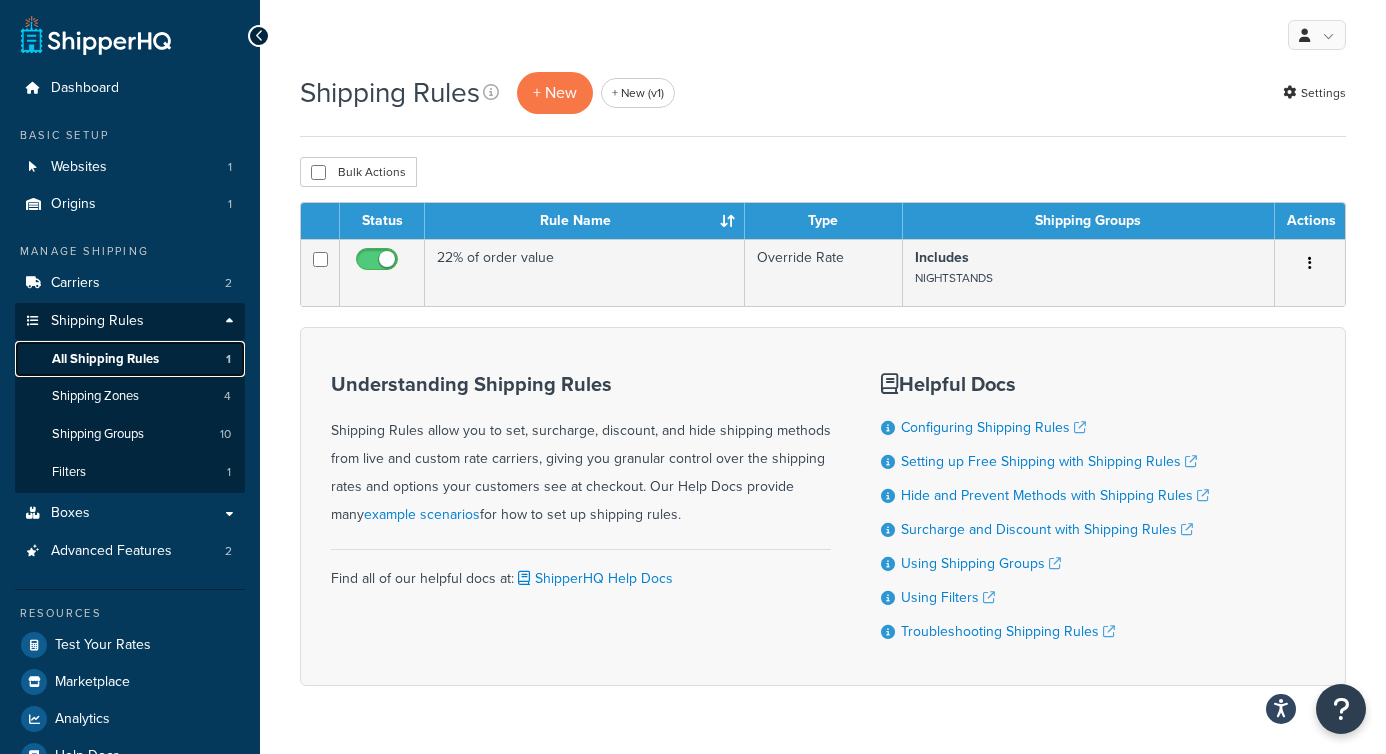 click on "All Shipping Rules
1" at bounding box center (130, 359) 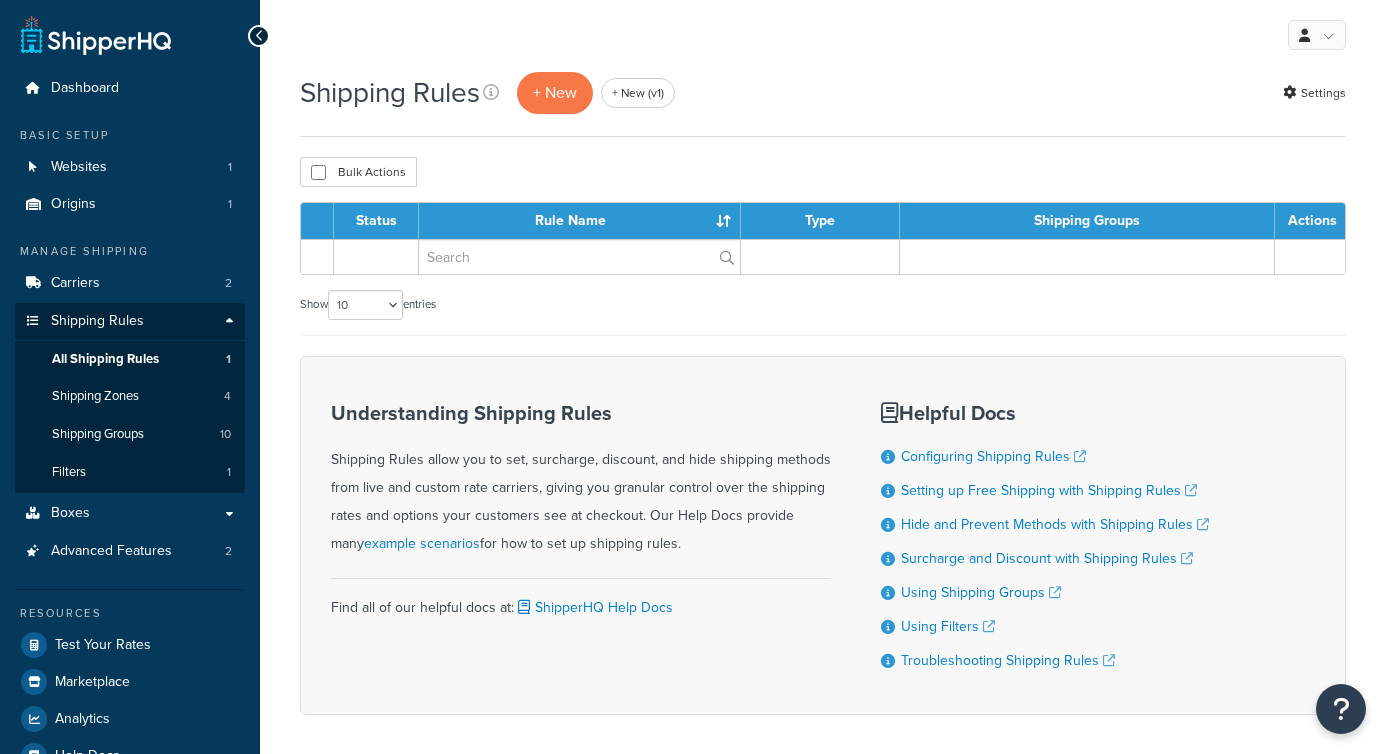 scroll, scrollTop: 0, scrollLeft: 0, axis: both 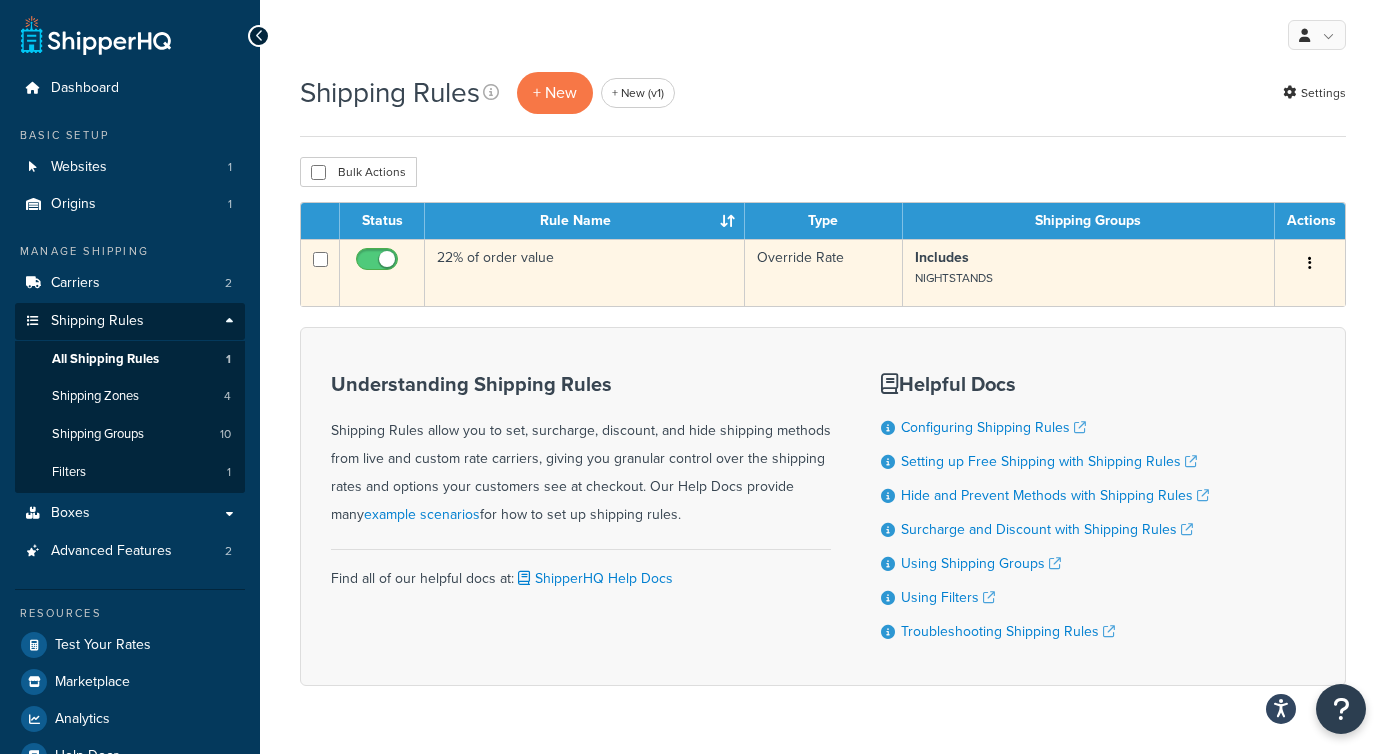 click at bounding box center [1310, 264] 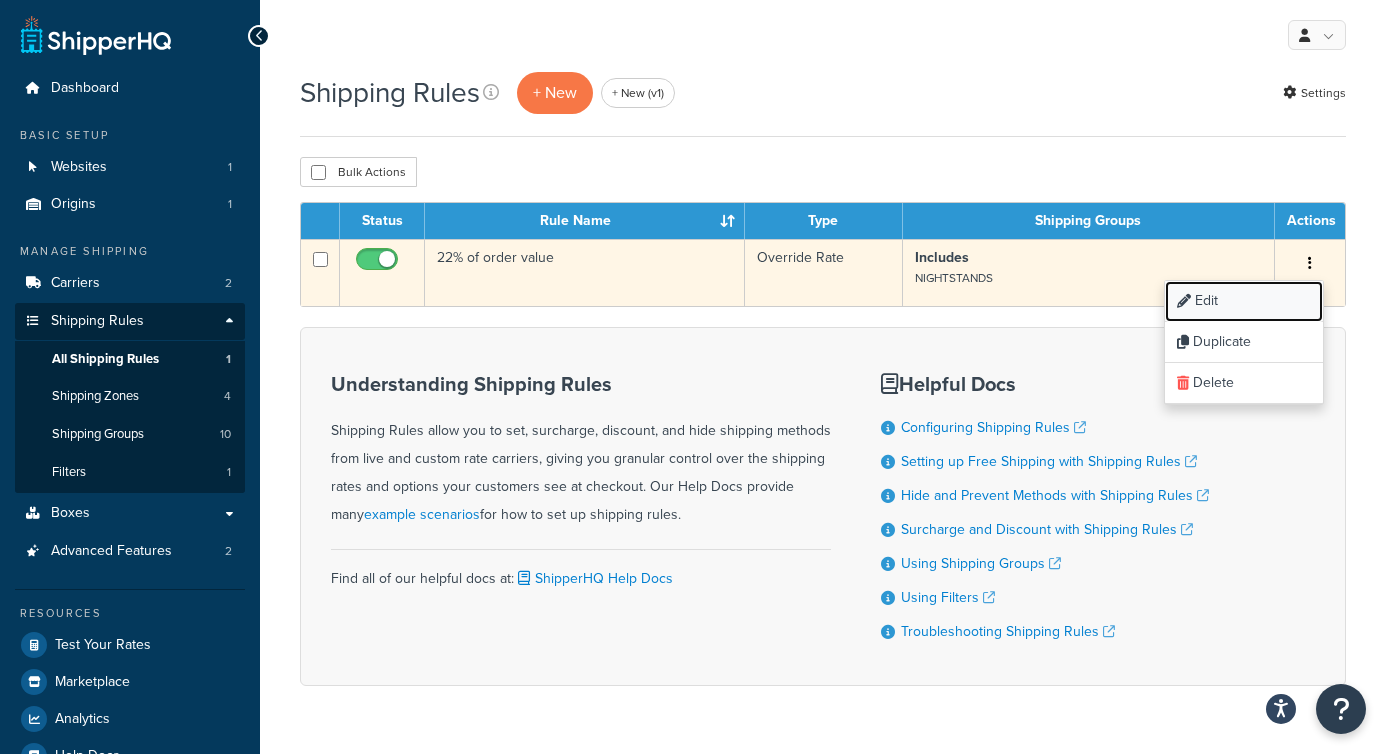 click on "Edit" at bounding box center [1244, 301] 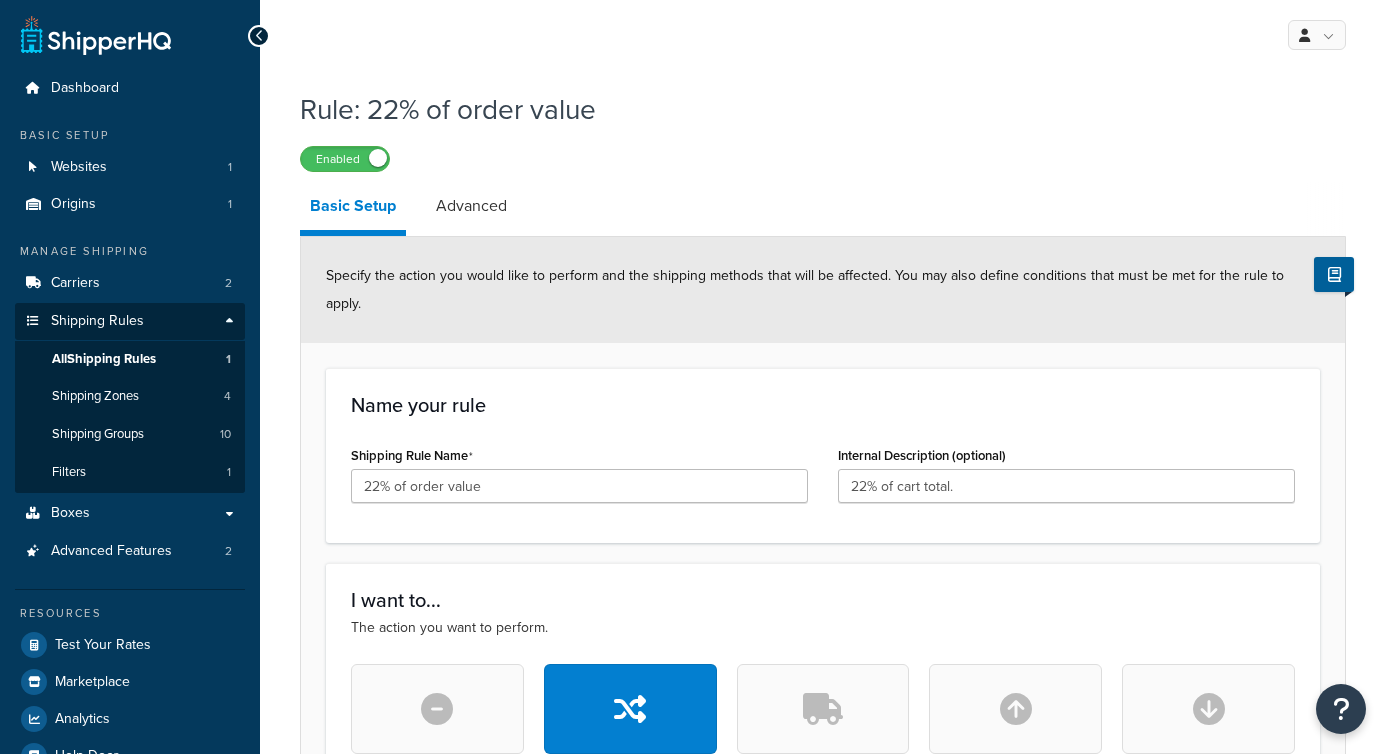 select on "PERCENTAGE" 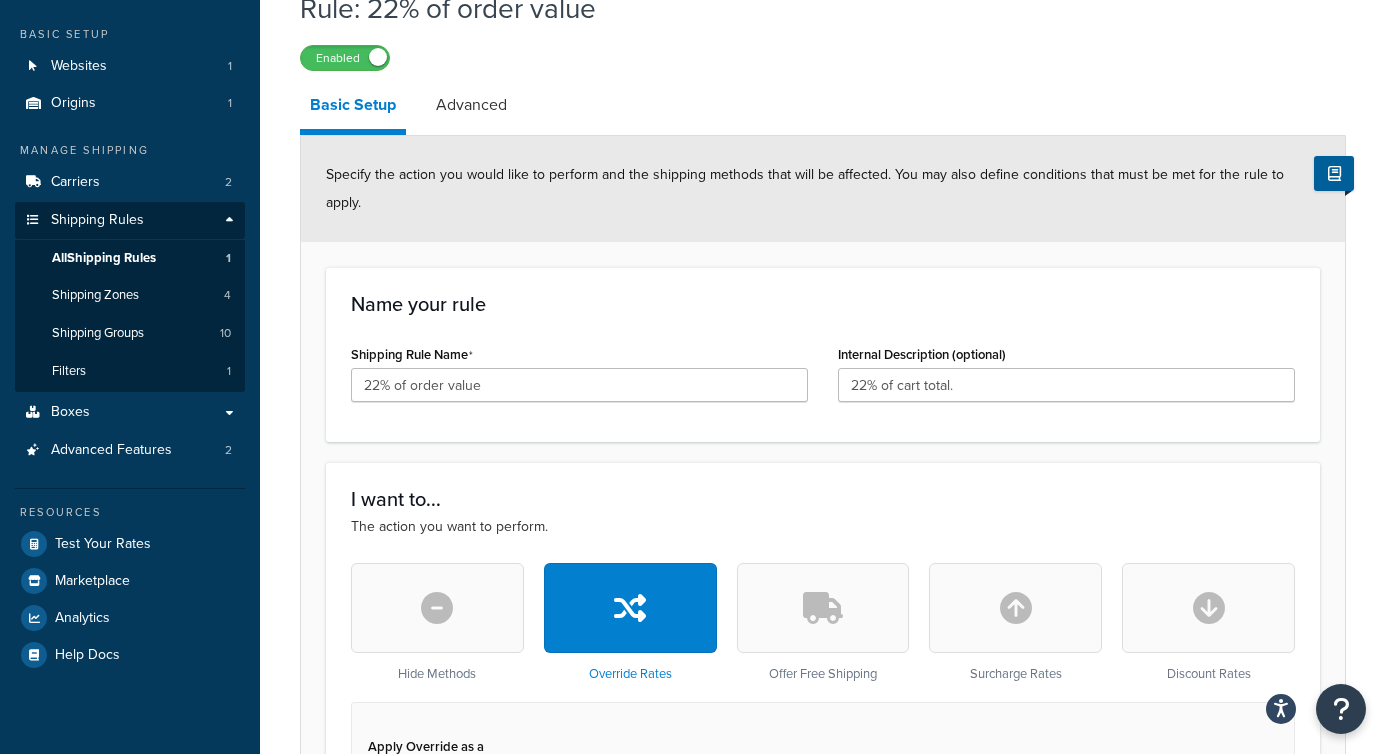 scroll, scrollTop: 0, scrollLeft: 0, axis: both 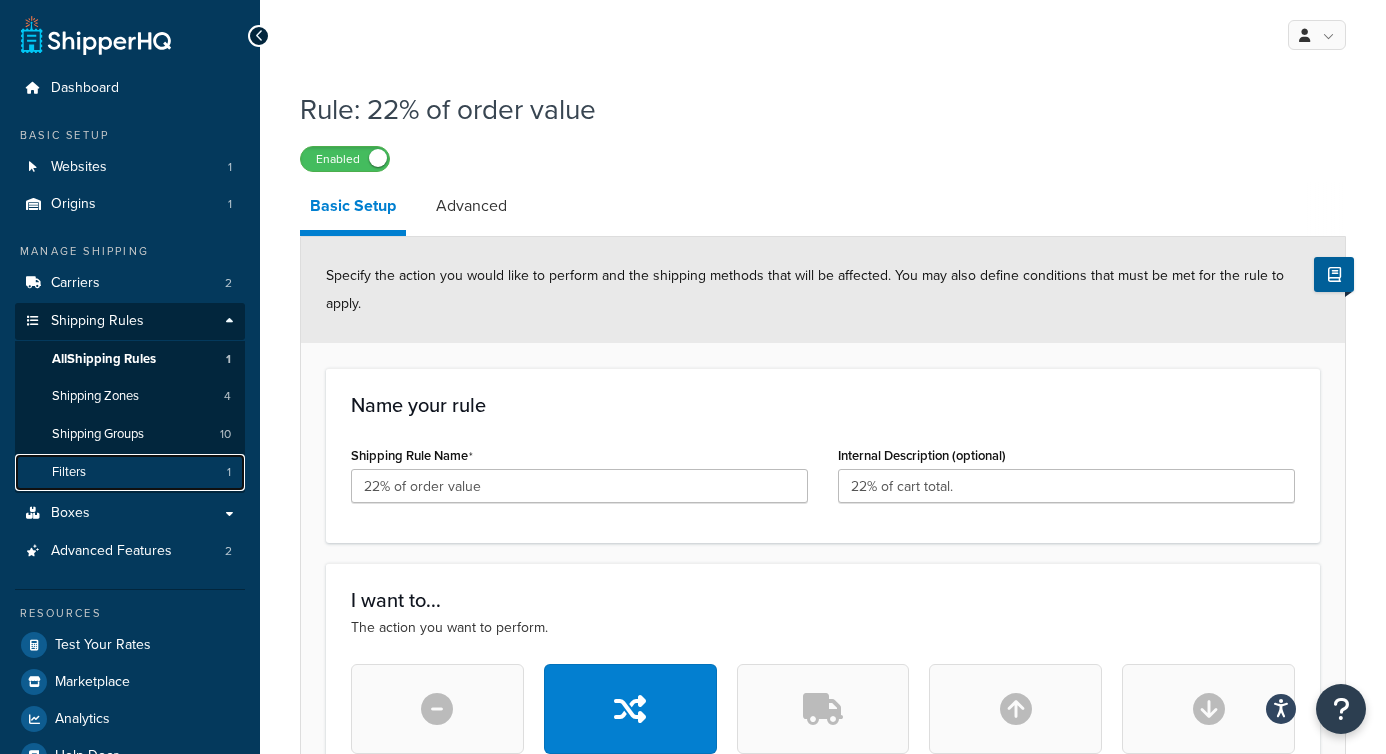 click on "Filters 1" at bounding box center [130, 472] 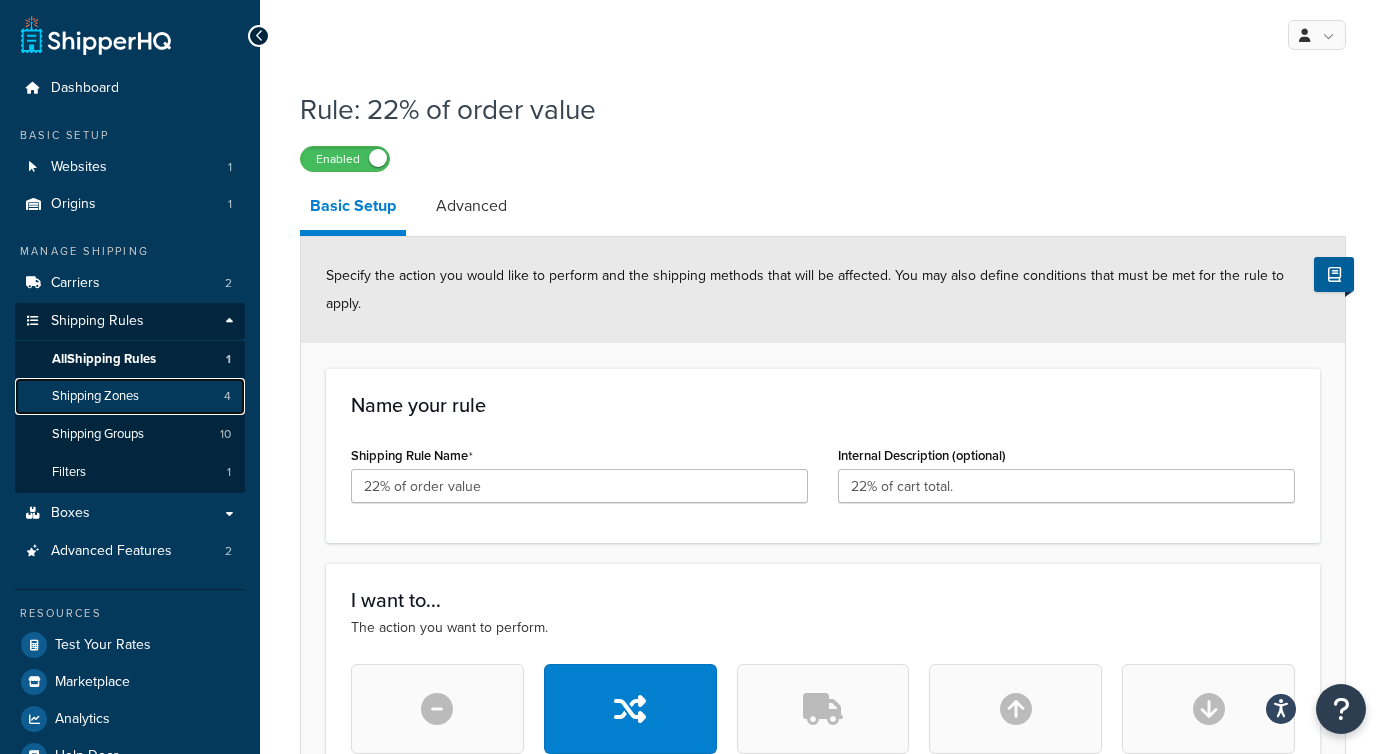 click on "Shipping Zones 4" at bounding box center [130, 396] 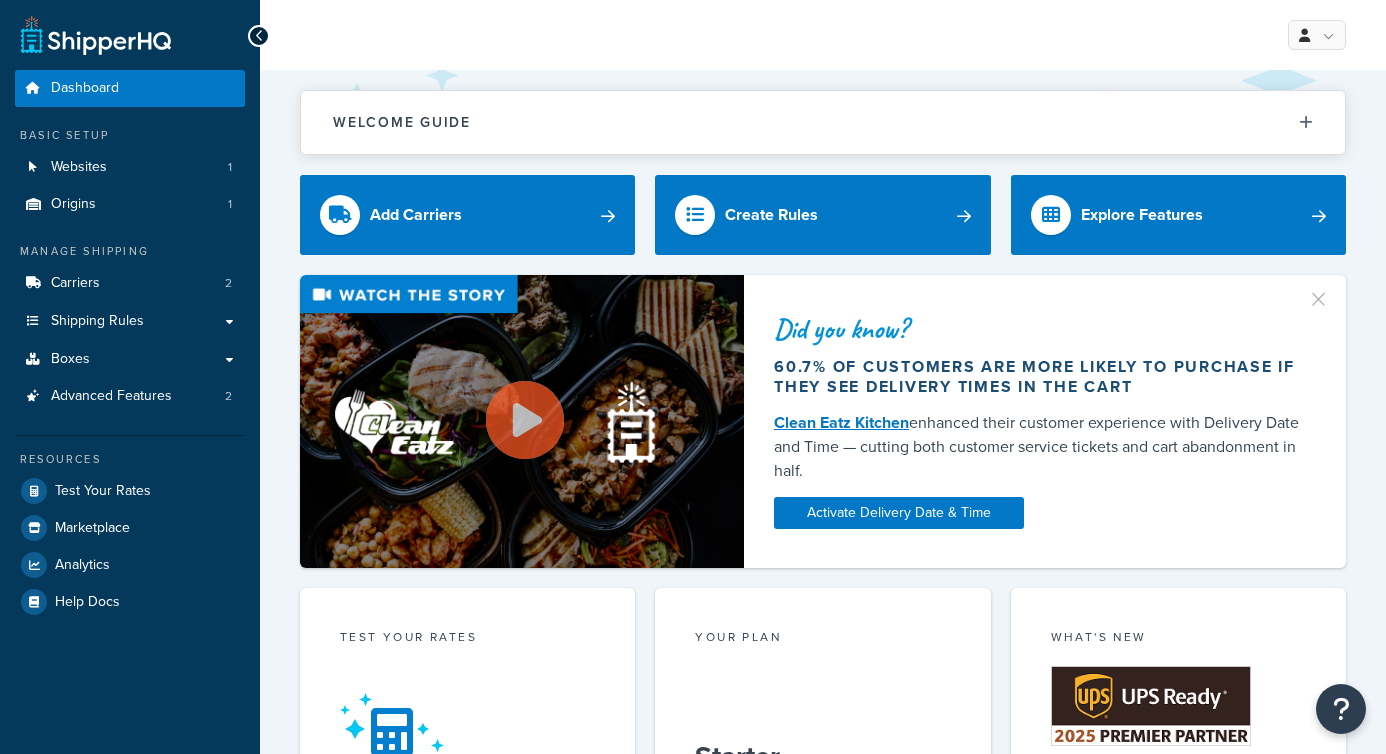 scroll, scrollTop: 0, scrollLeft: 0, axis: both 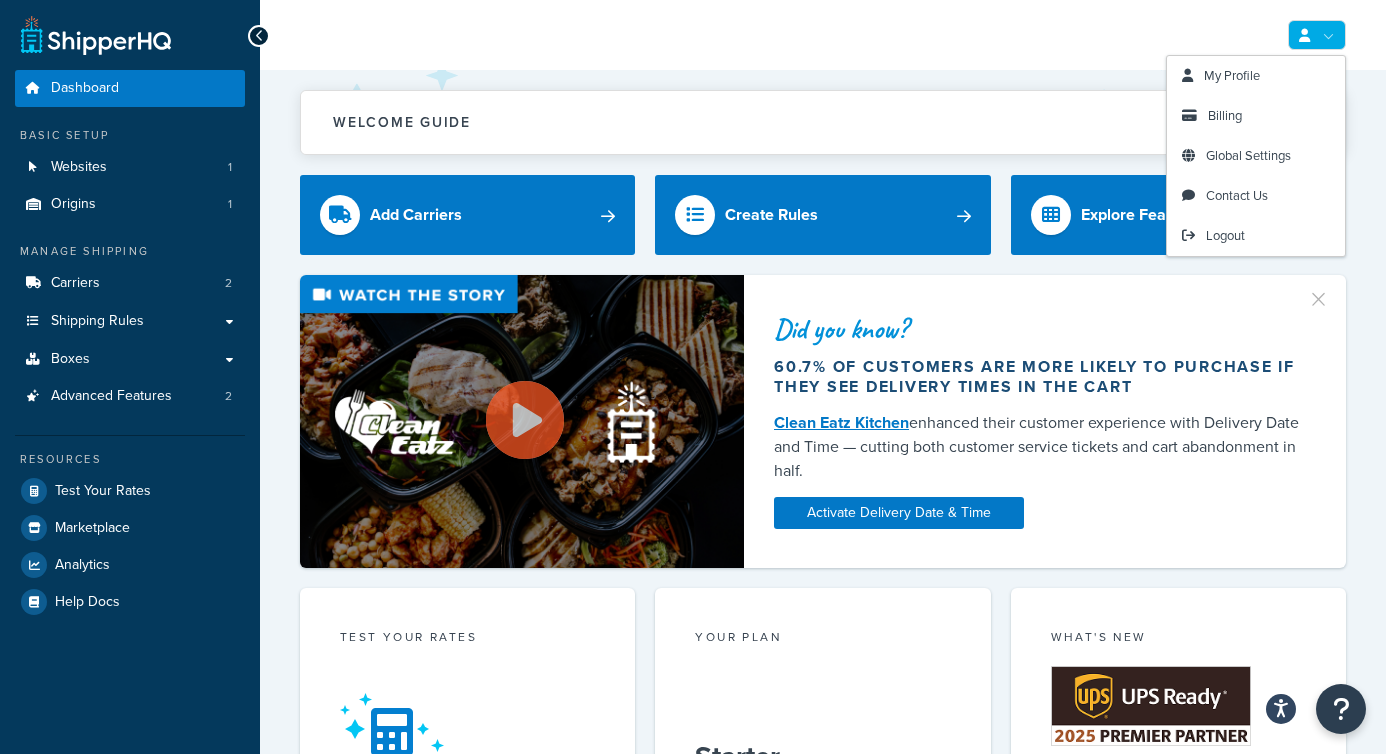 click at bounding box center [1317, 35] 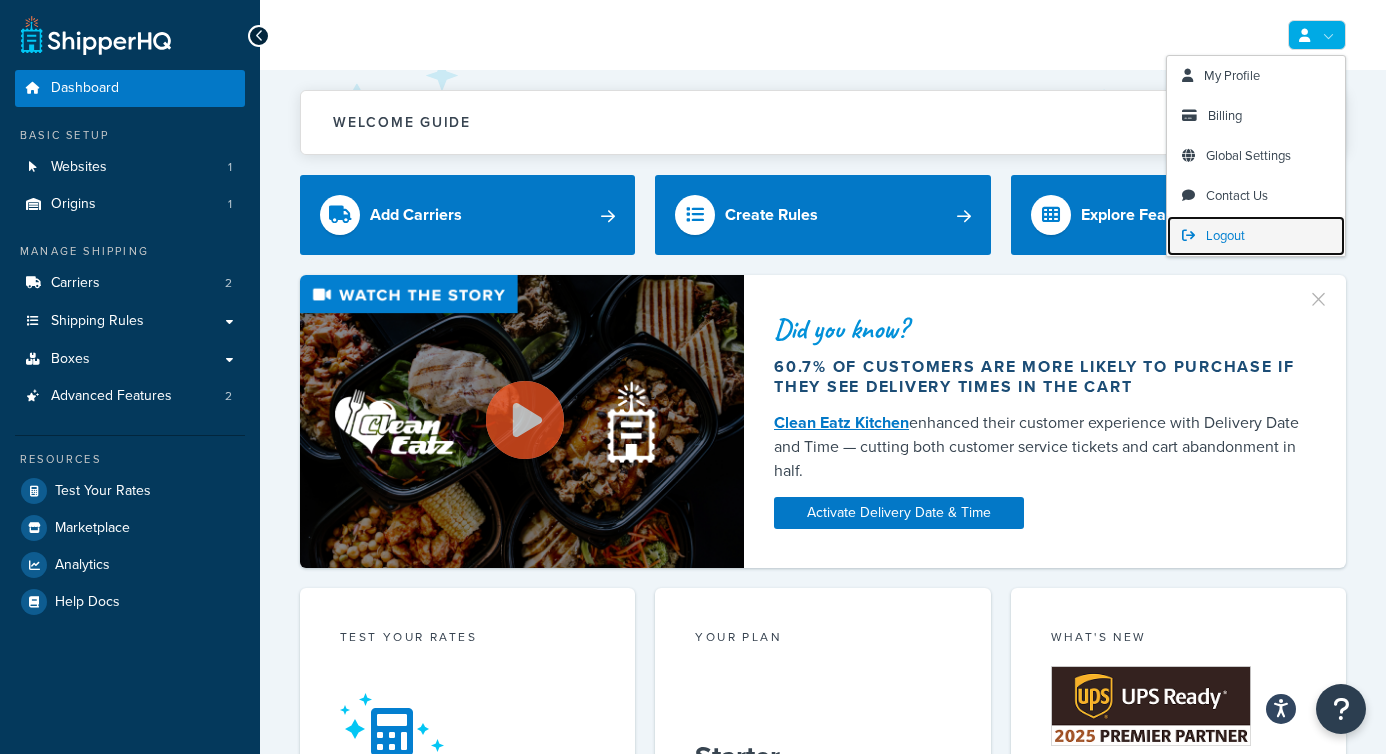 click on "Logout" at bounding box center (1225, 235) 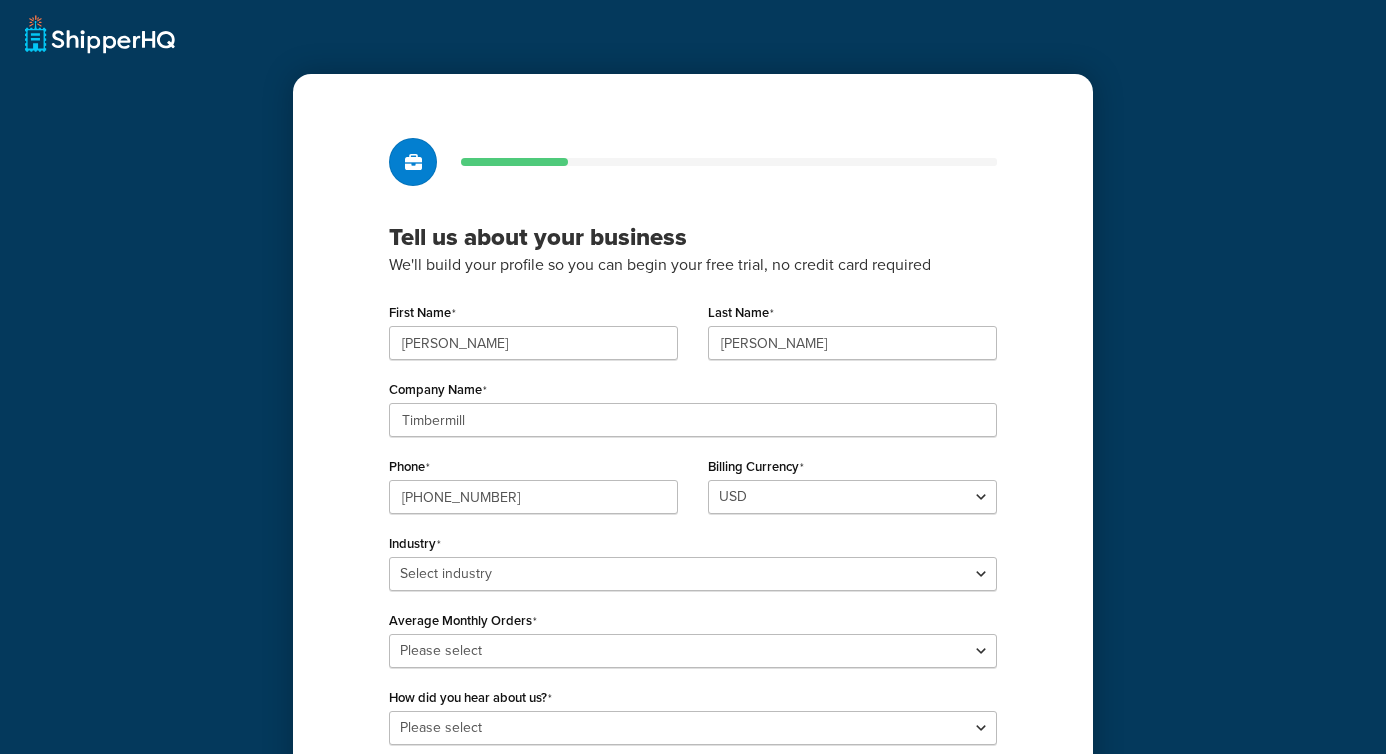 scroll, scrollTop: 0, scrollLeft: 0, axis: both 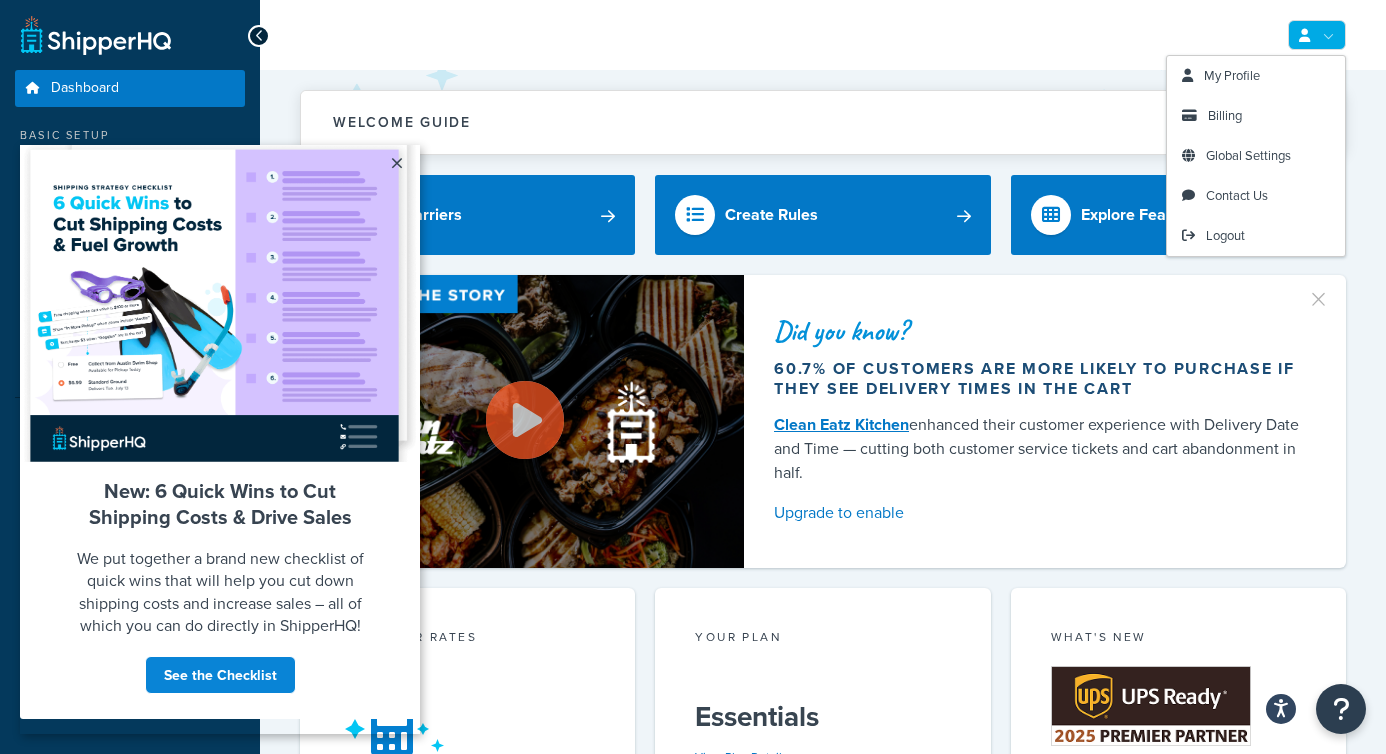 click at bounding box center [1317, 35] 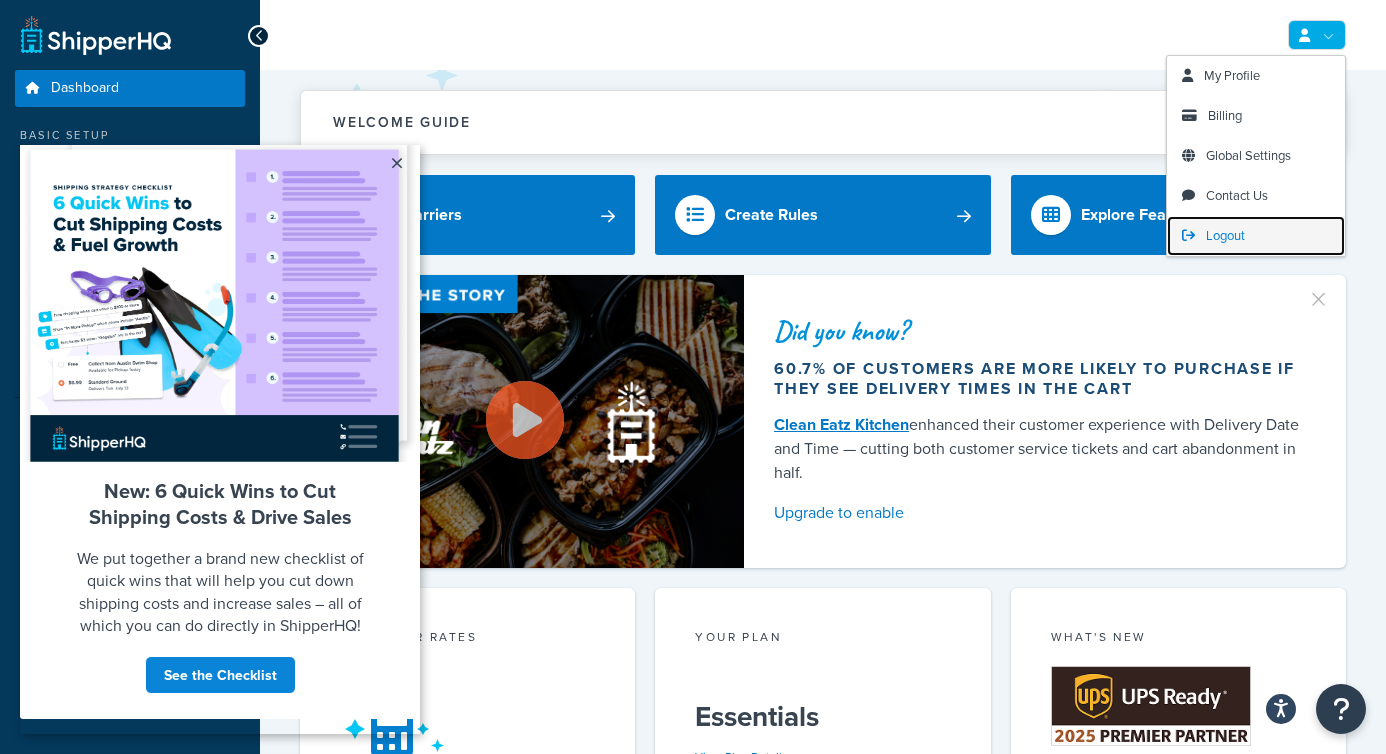 click on "Logout" at bounding box center (1256, 236) 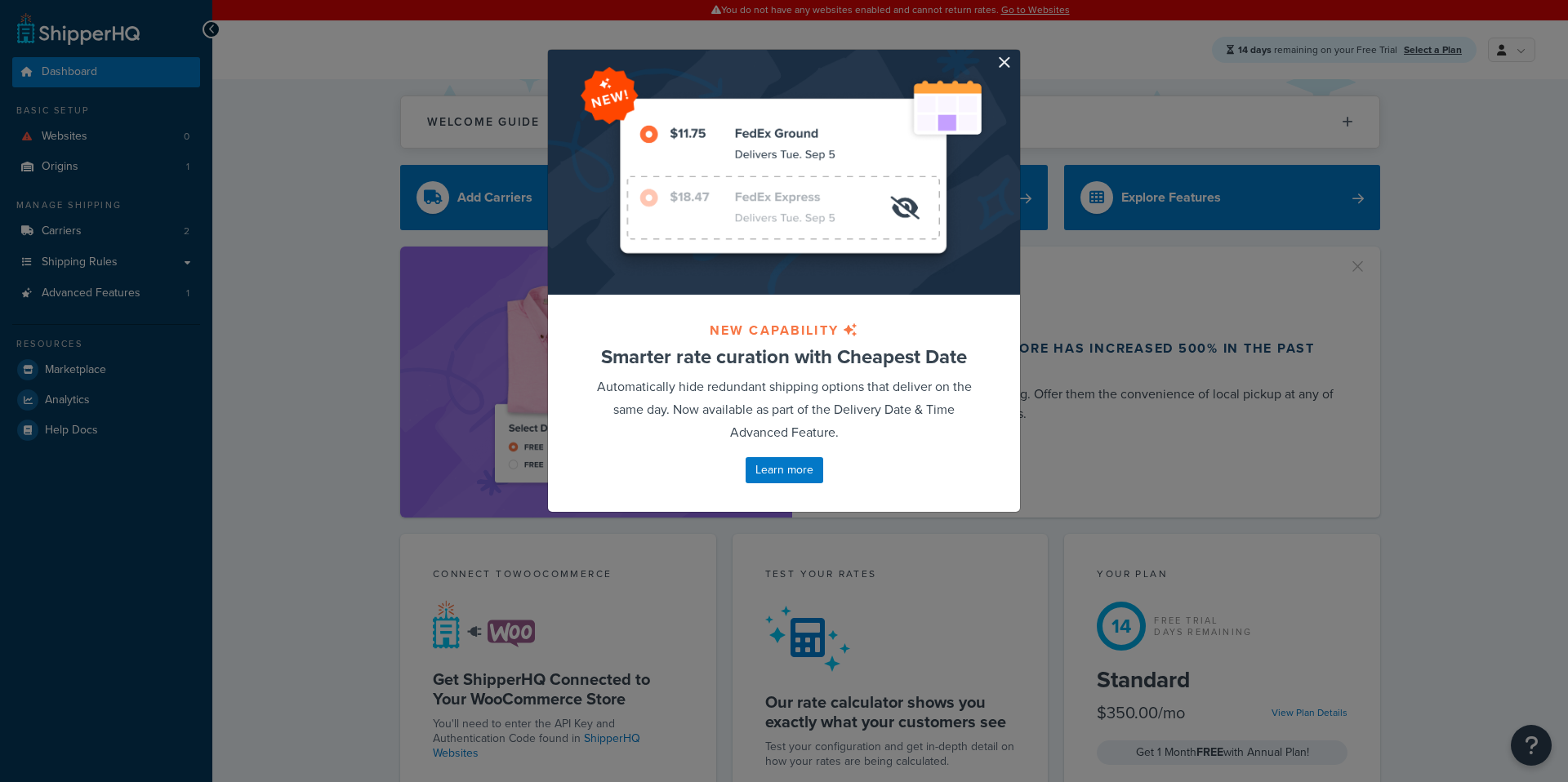 scroll, scrollTop: 0, scrollLeft: 0, axis: both 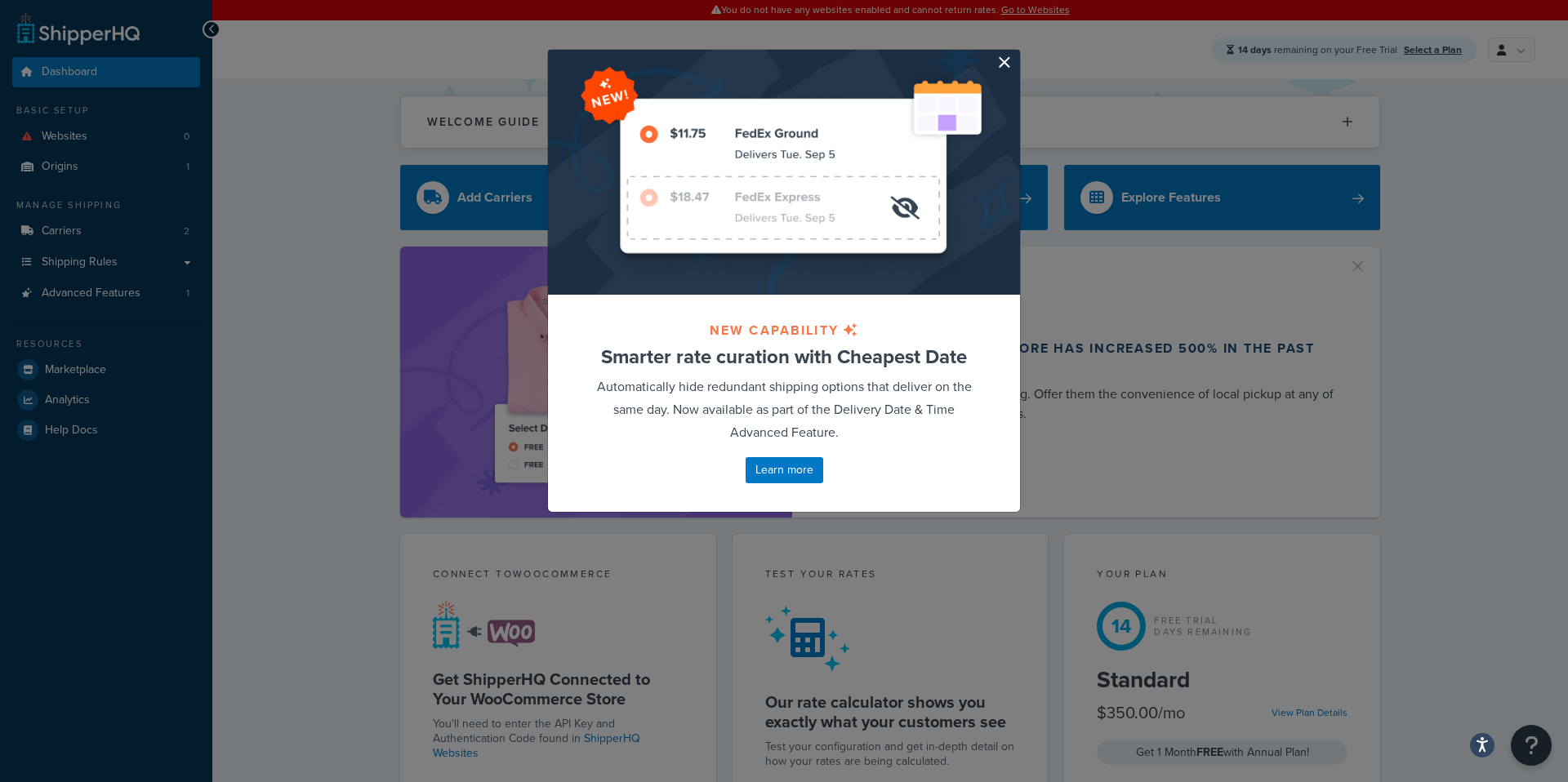 click at bounding box center [1018, 51] 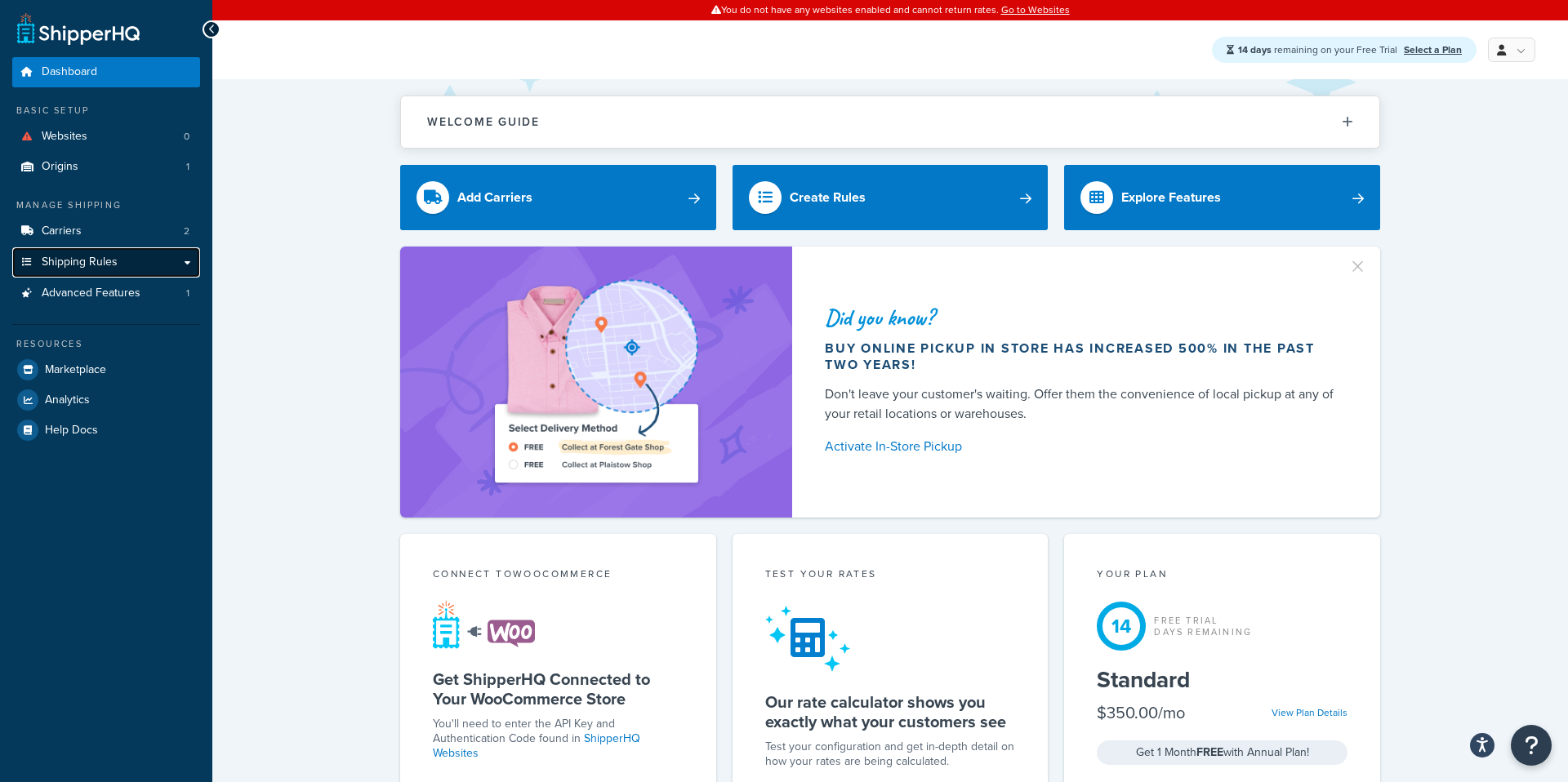 click on "Shipping Rules" at bounding box center (106, 262) 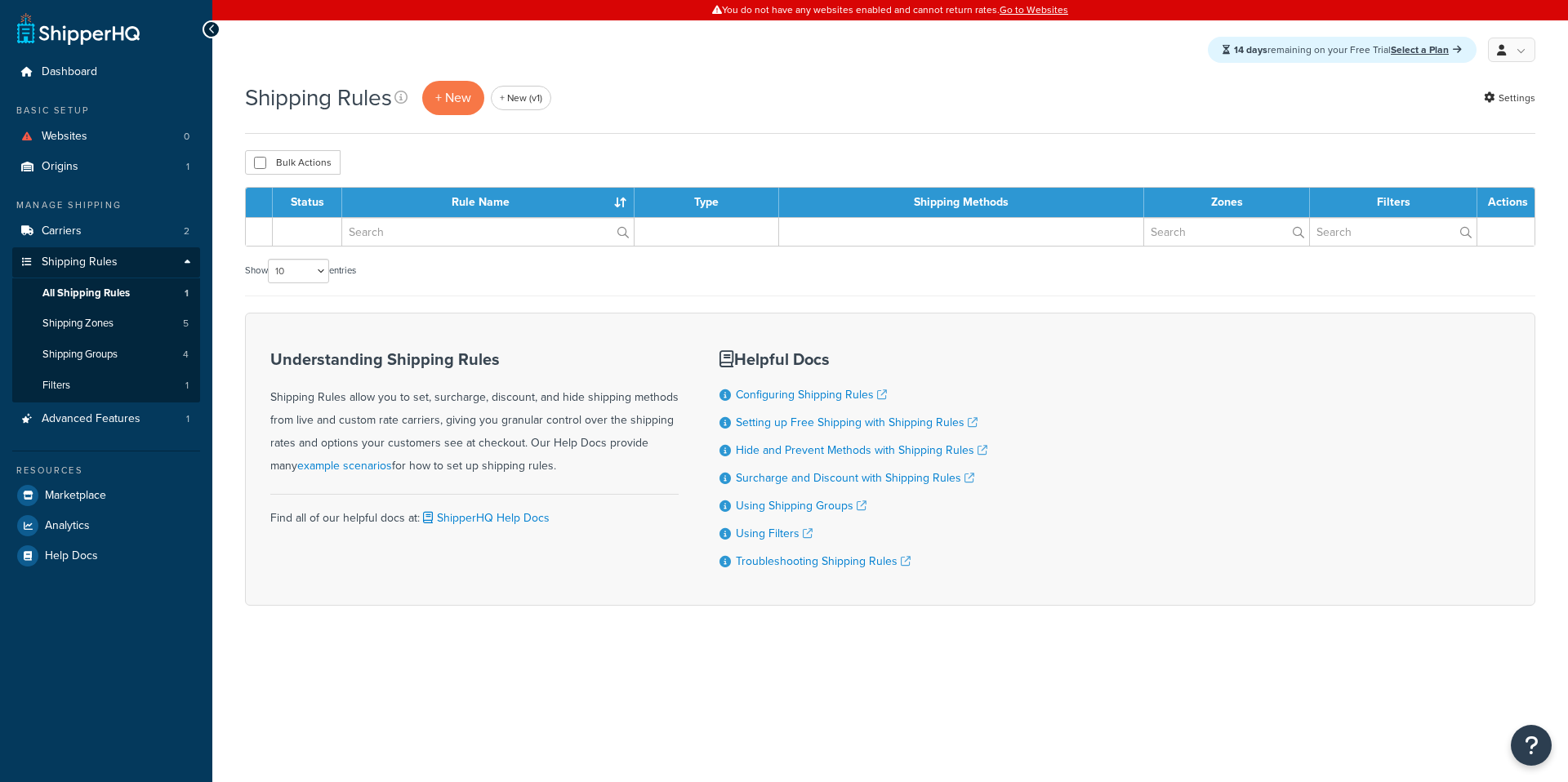 scroll, scrollTop: 0, scrollLeft: 0, axis: both 